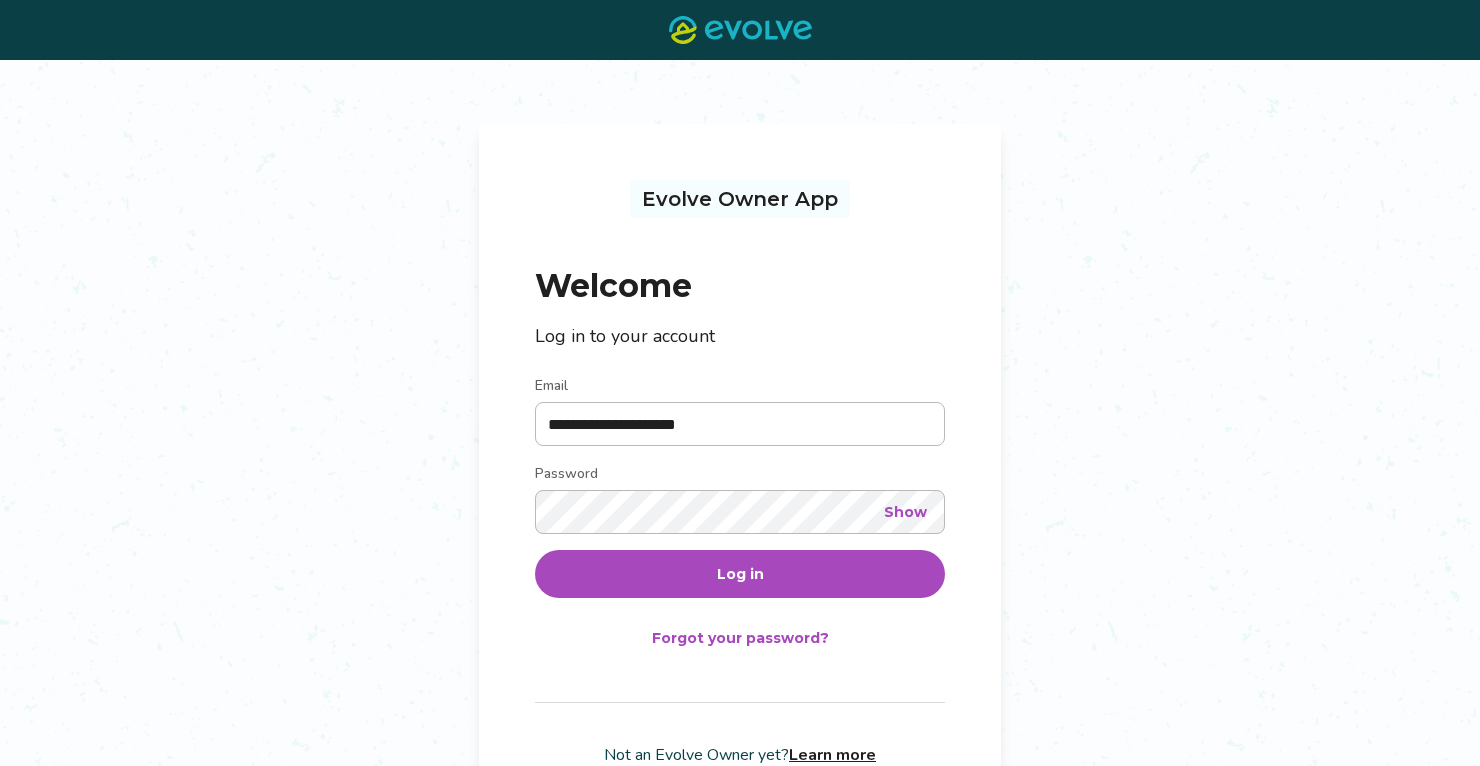 scroll, scrollTop: 0, scrollLeft: 0, axis: both 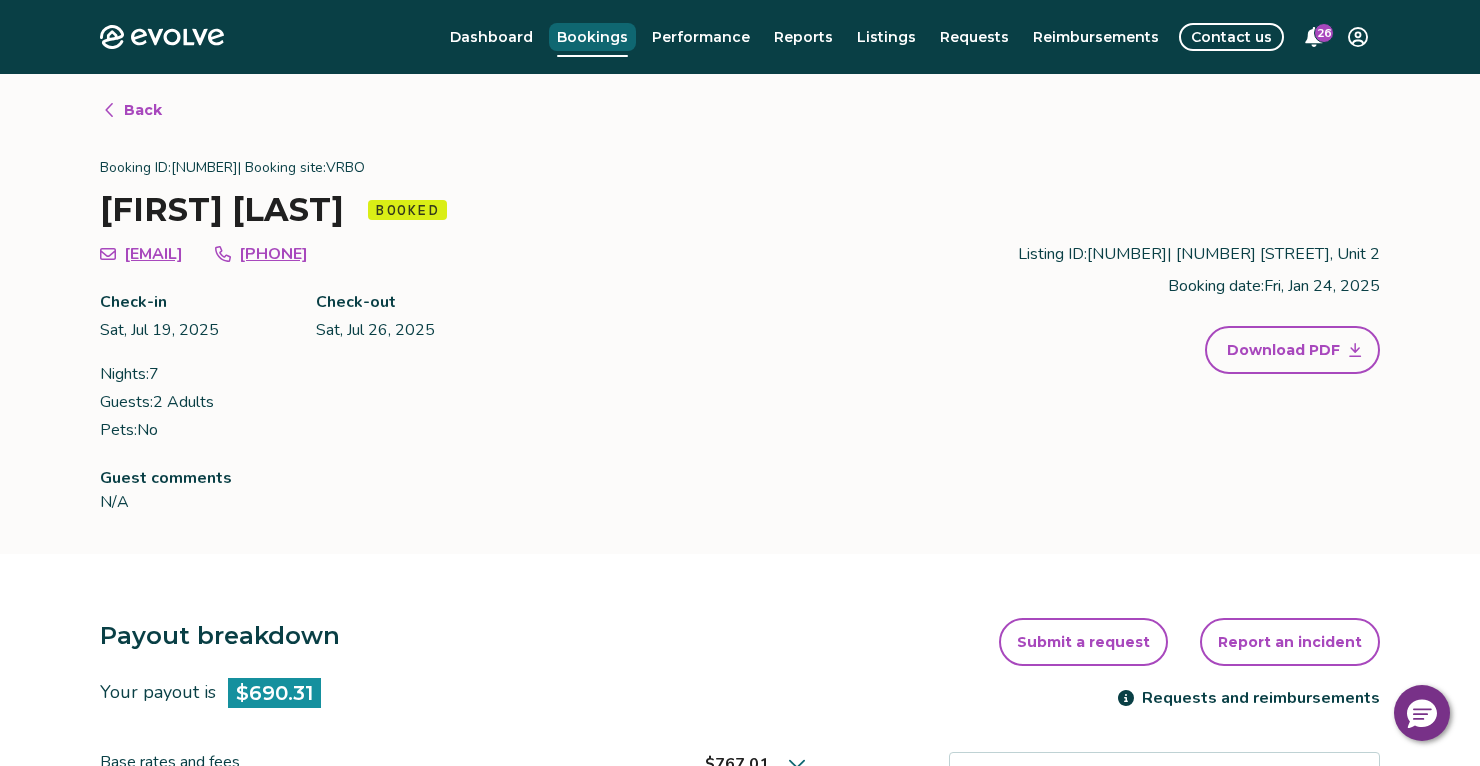 click on "Bookings" at bounding box center (592, 37) 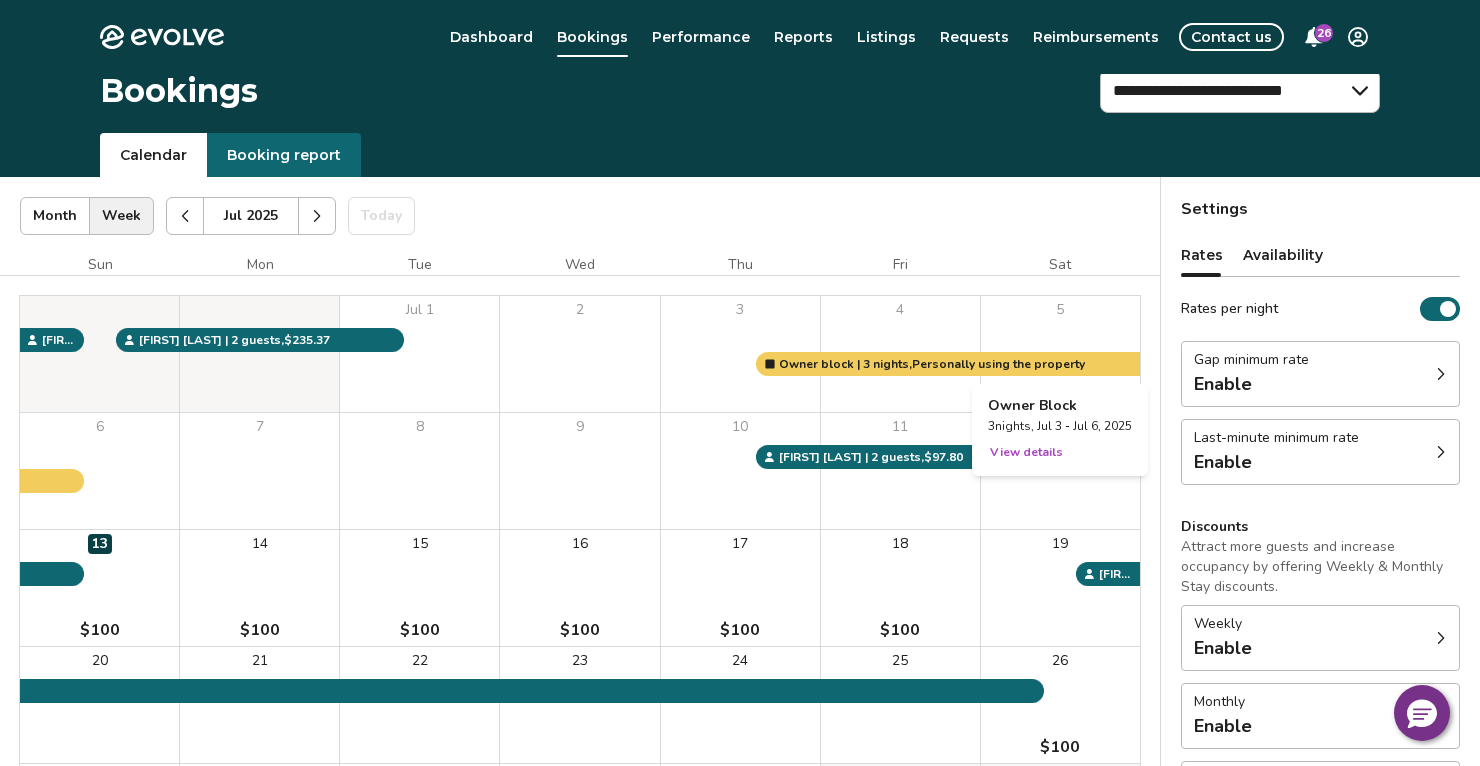 scroll, scrollTop: 0, scrollLeft: 0, axis: both 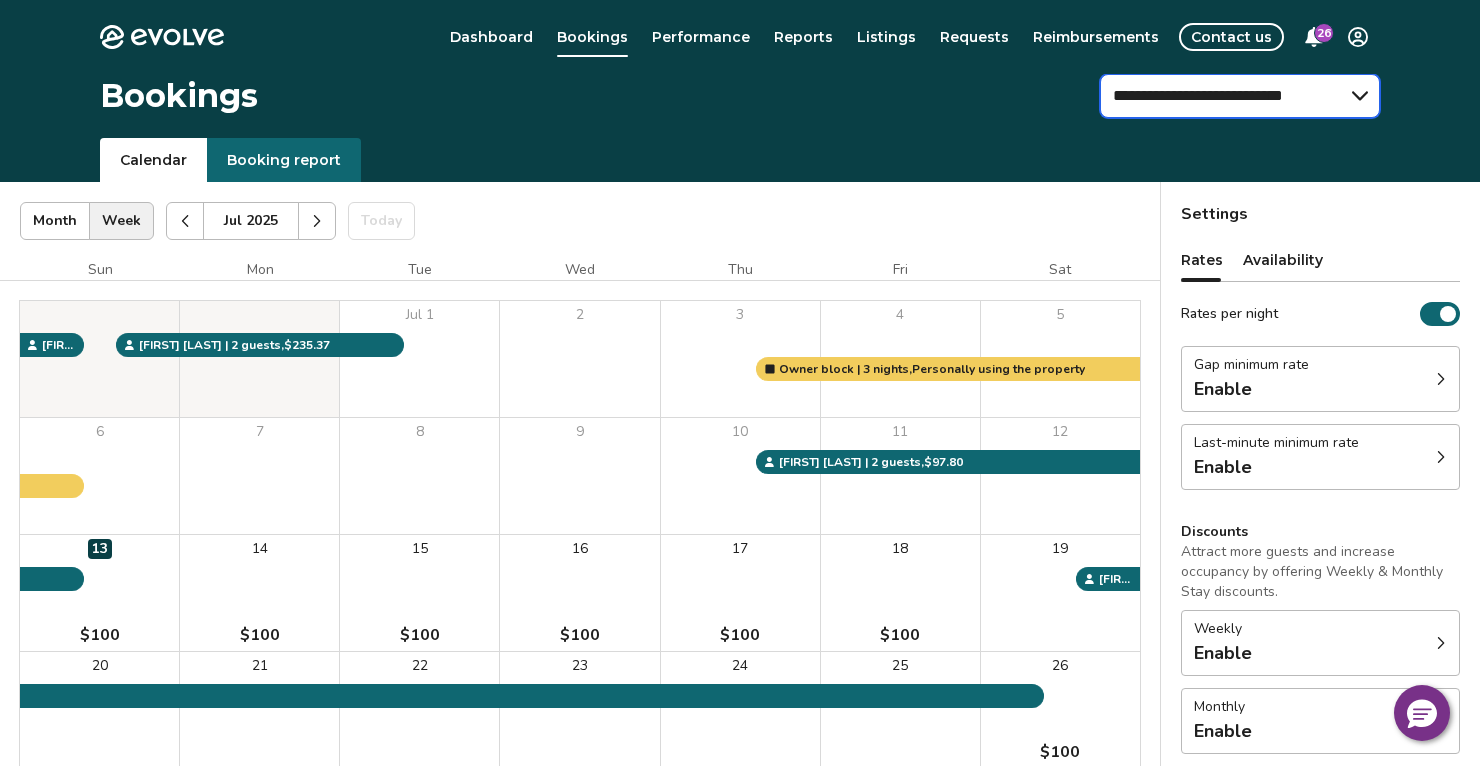 click on "**********" at bounding box center (1240, 96) 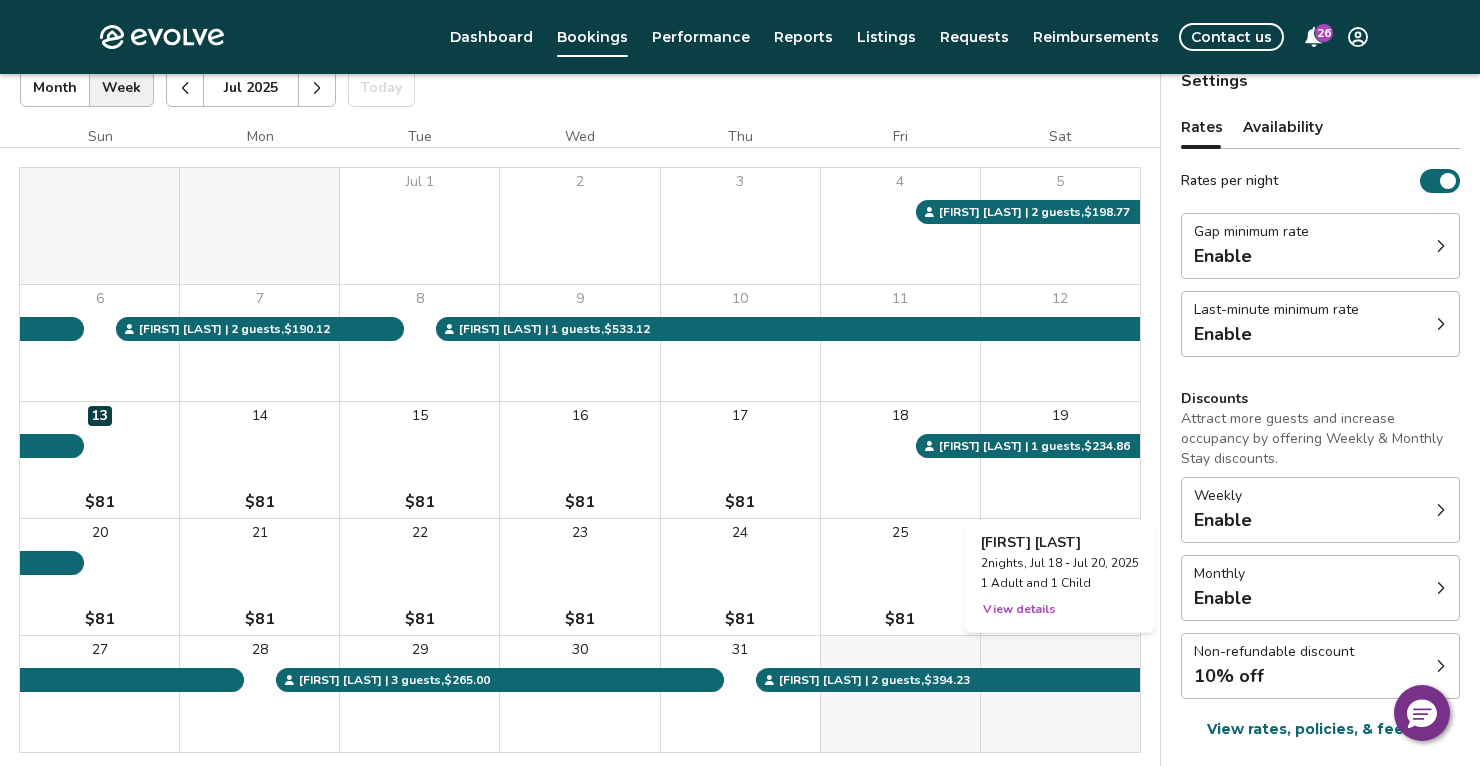 scroll, scrollTop: 0, scrollLeft: 0, axis: both 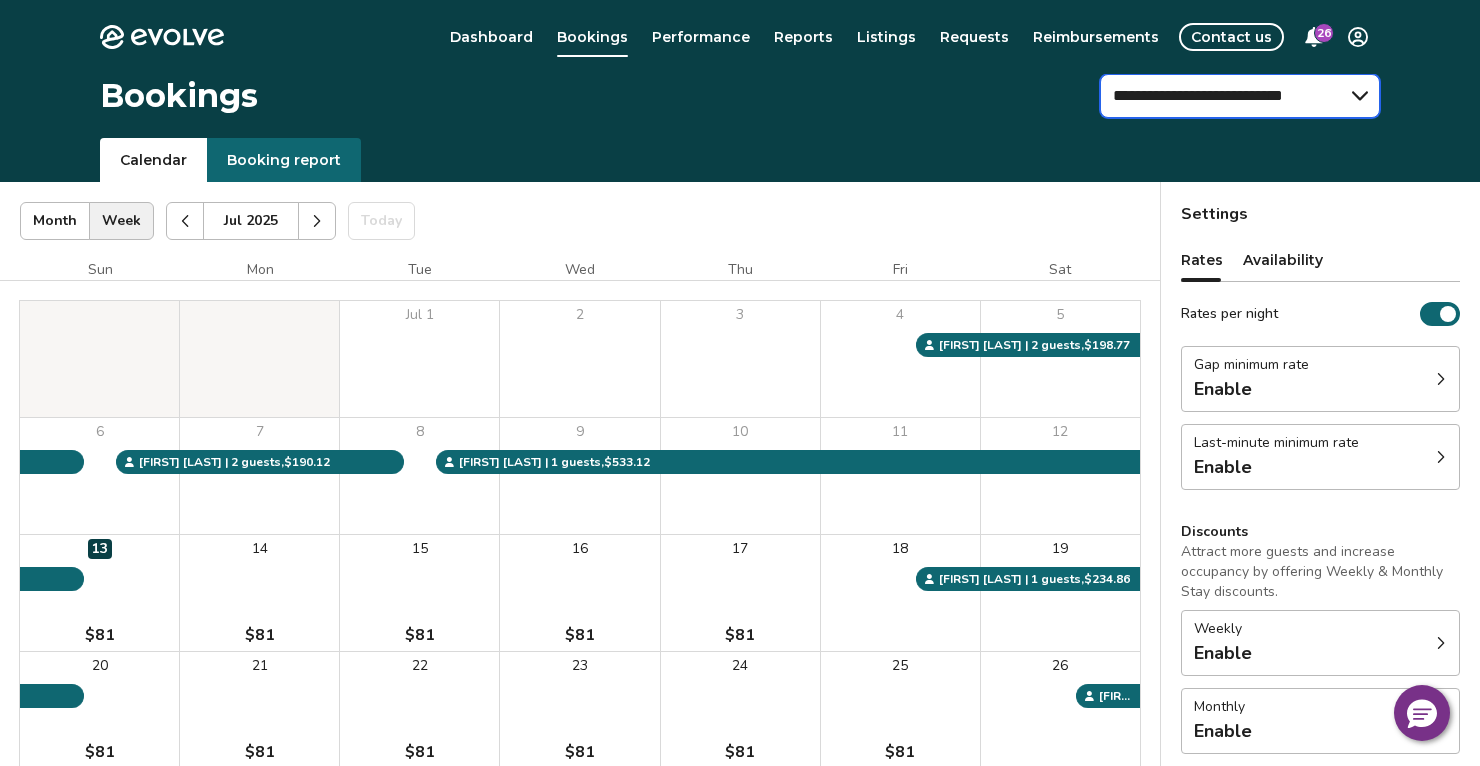 click on "**********" at bounding box center [1240, 96] 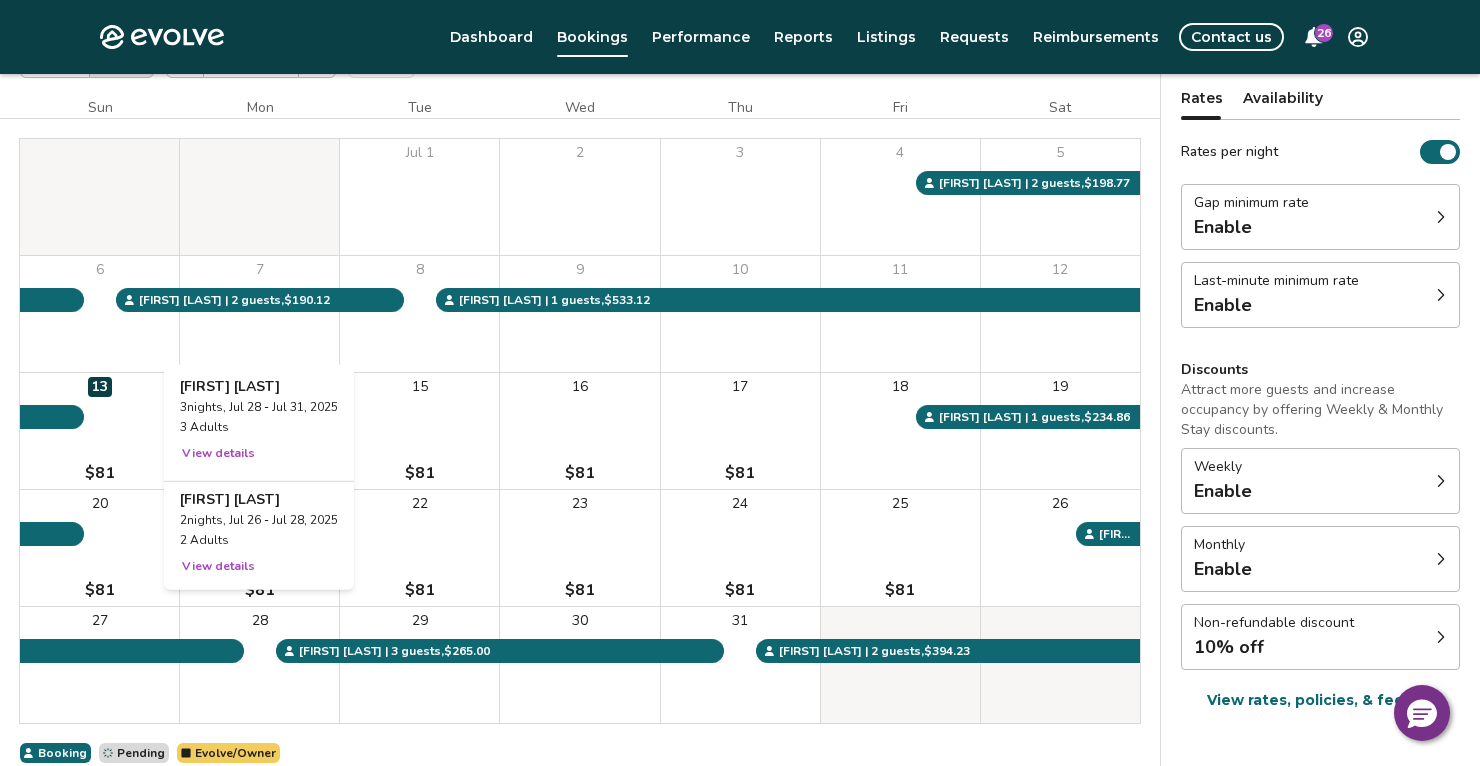 scroll, scrollTop: 1, scrollLeft: 0, axis: vertical 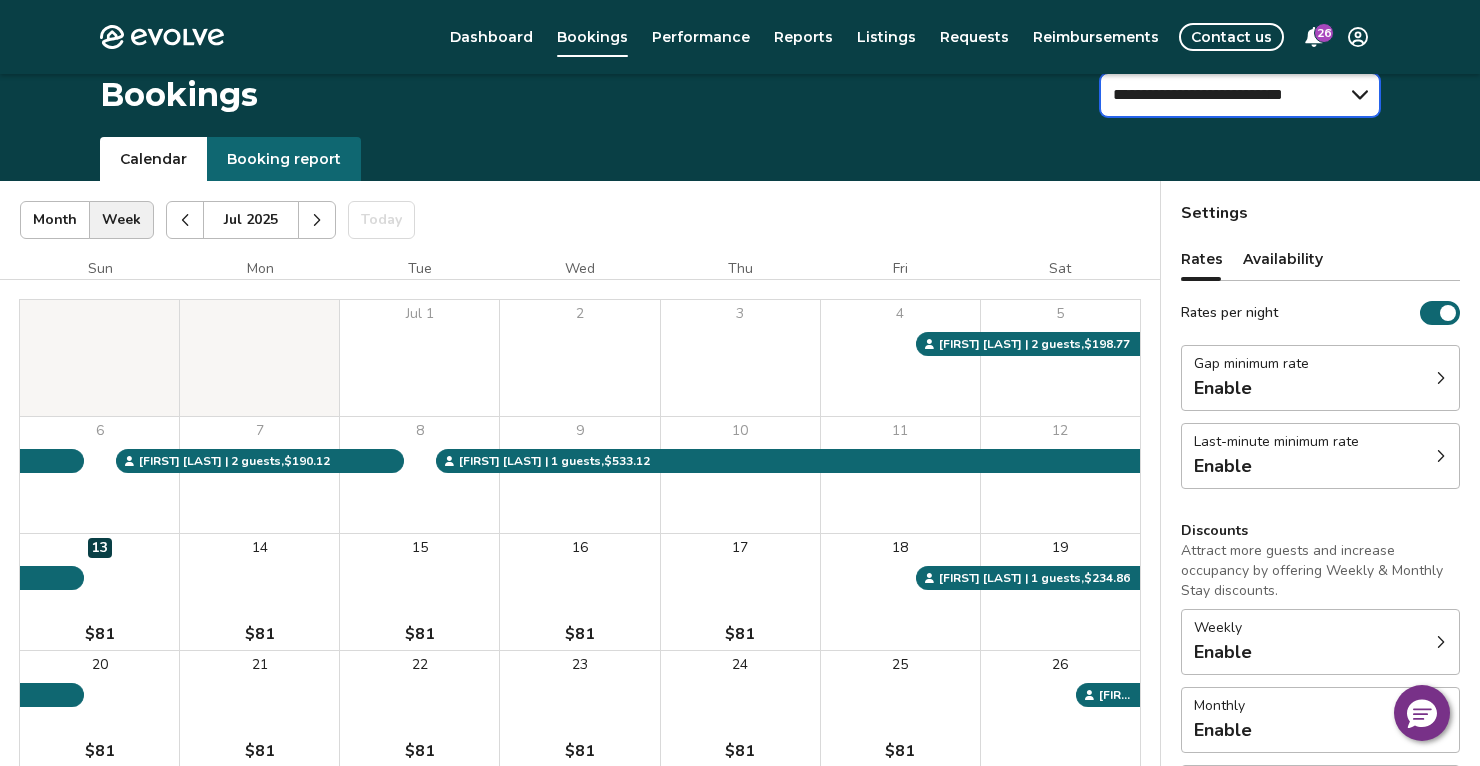 click on "**********" at bounding box center (1240, 95) 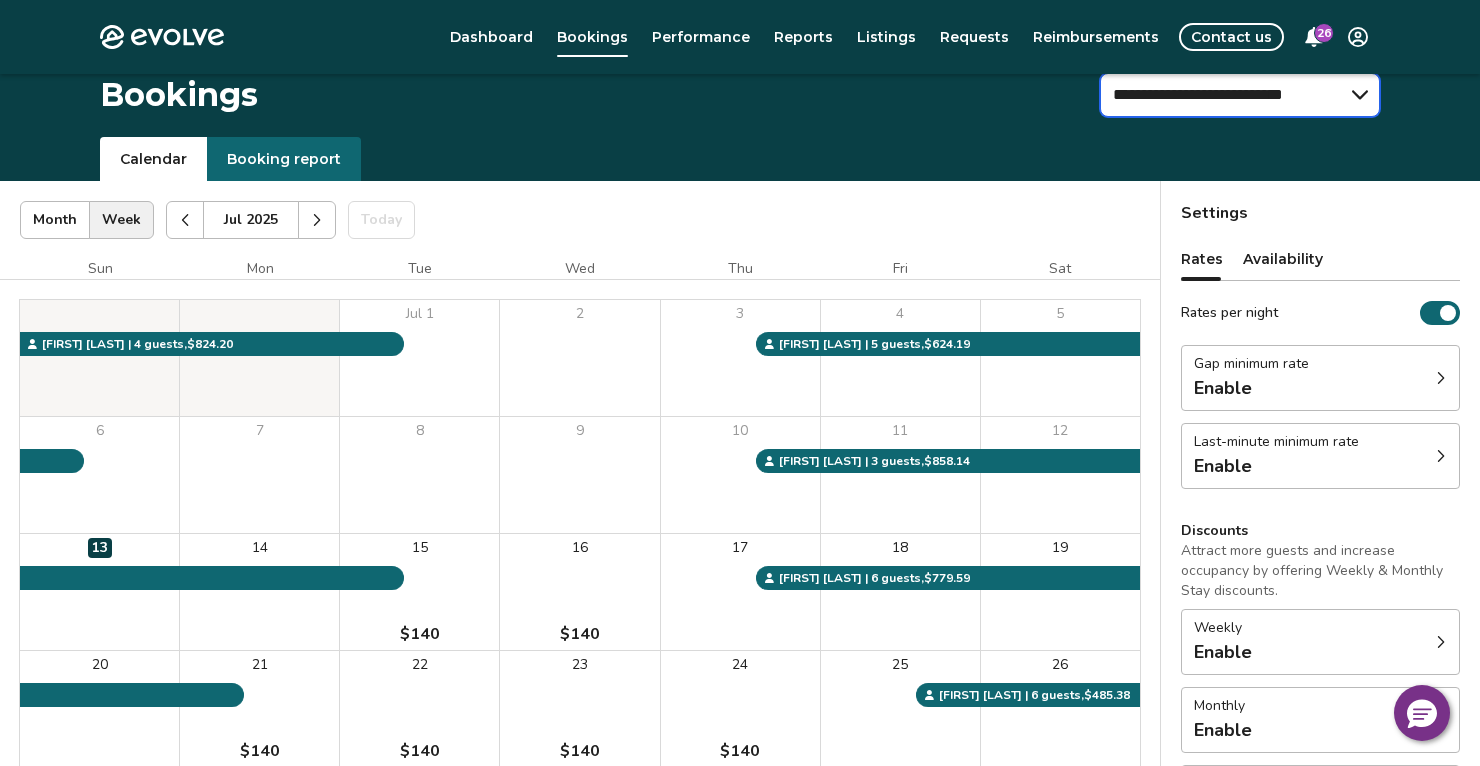 click on "**********" at bounding box center (1240, 95) 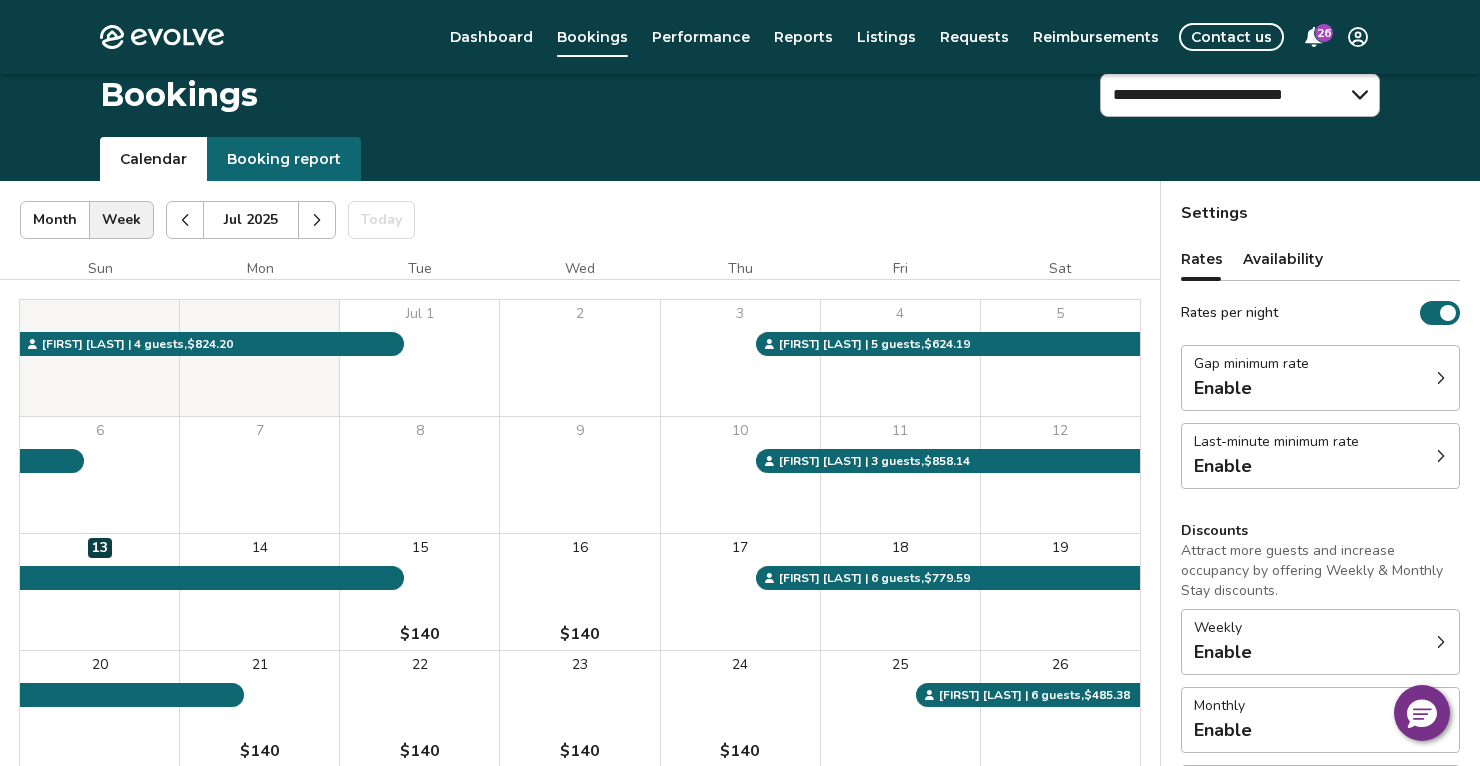 click on "Calendar Booking report" at bounding box center [740, 159] 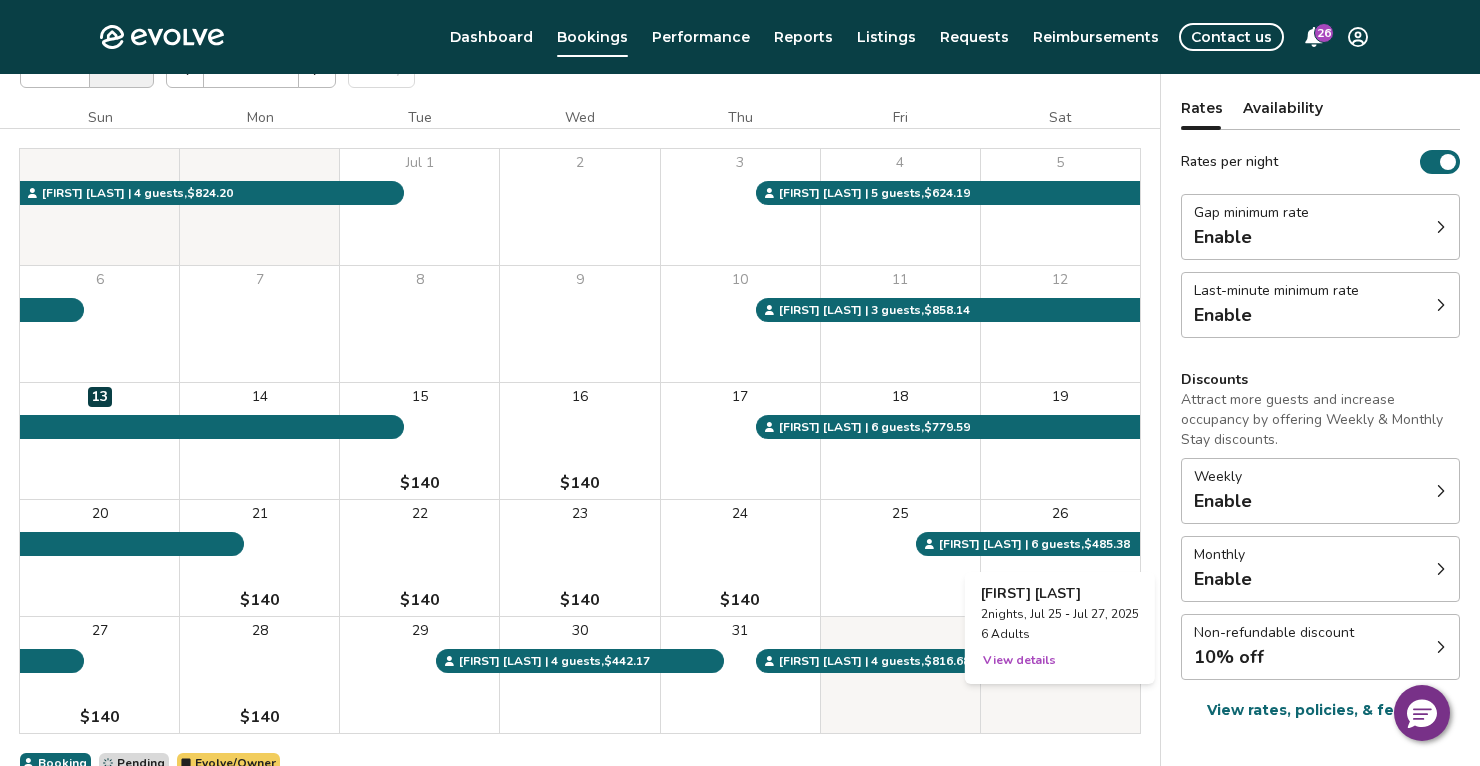 scroll, scrollTop: 0, scrollLeft: 0, axis: both 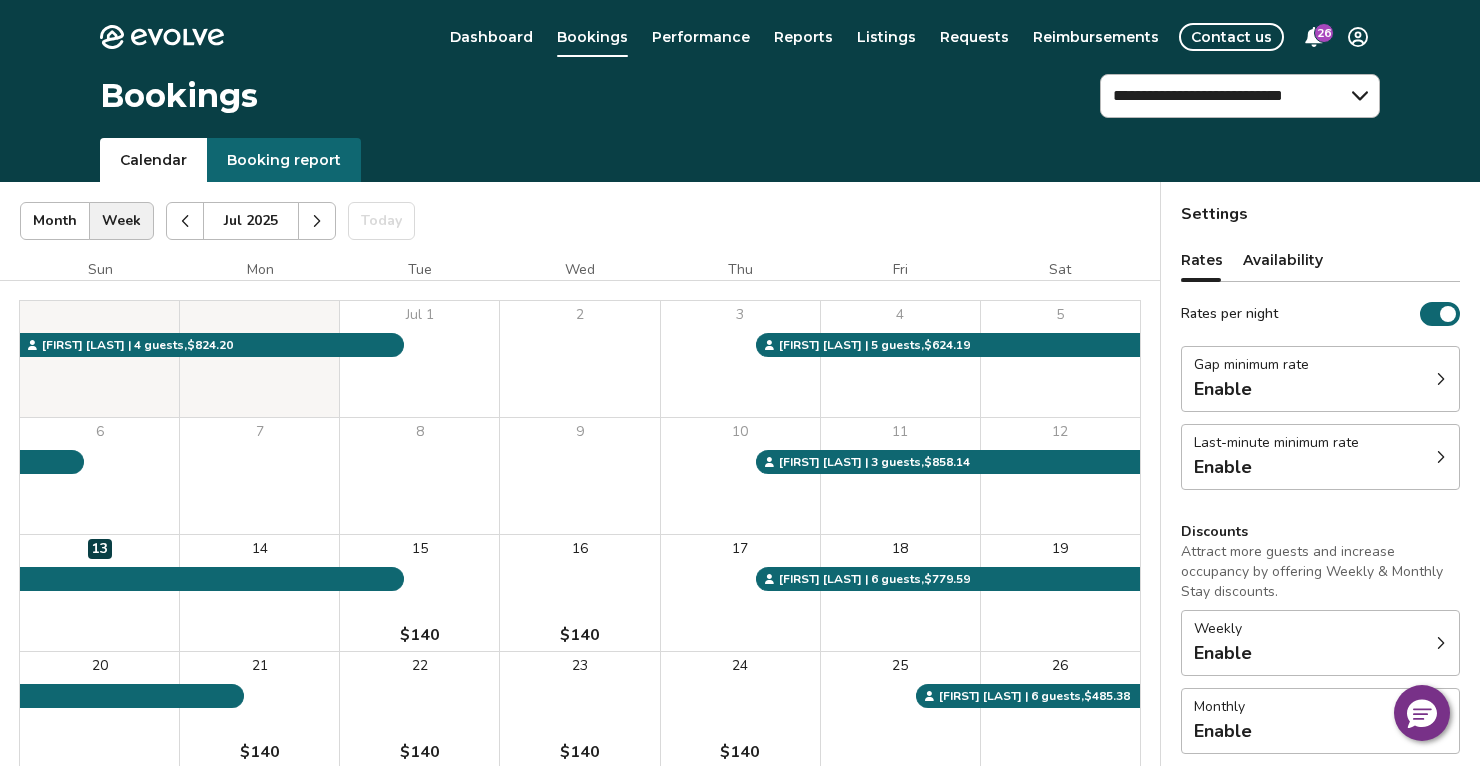 click 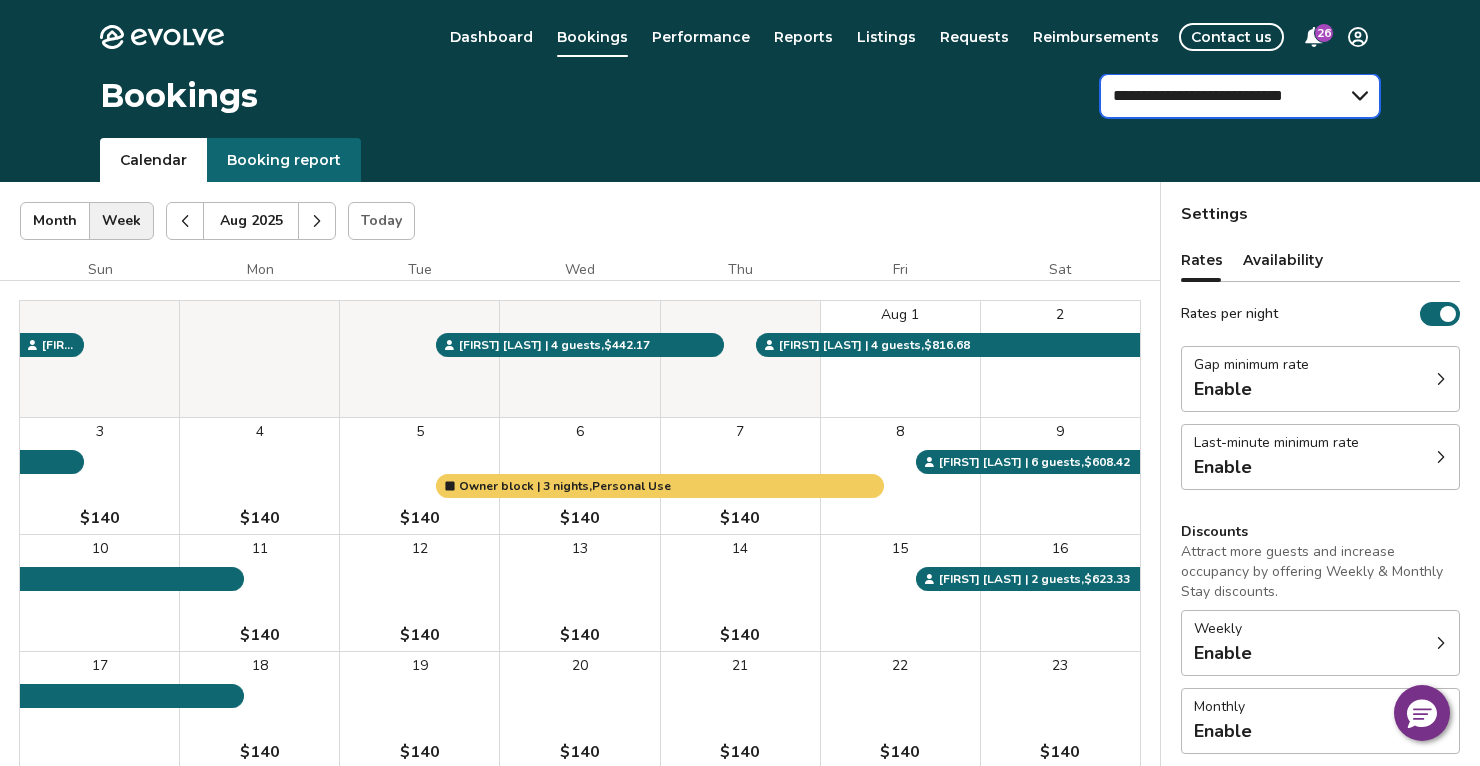 click on "**********" at bounding box center [1240, 96] 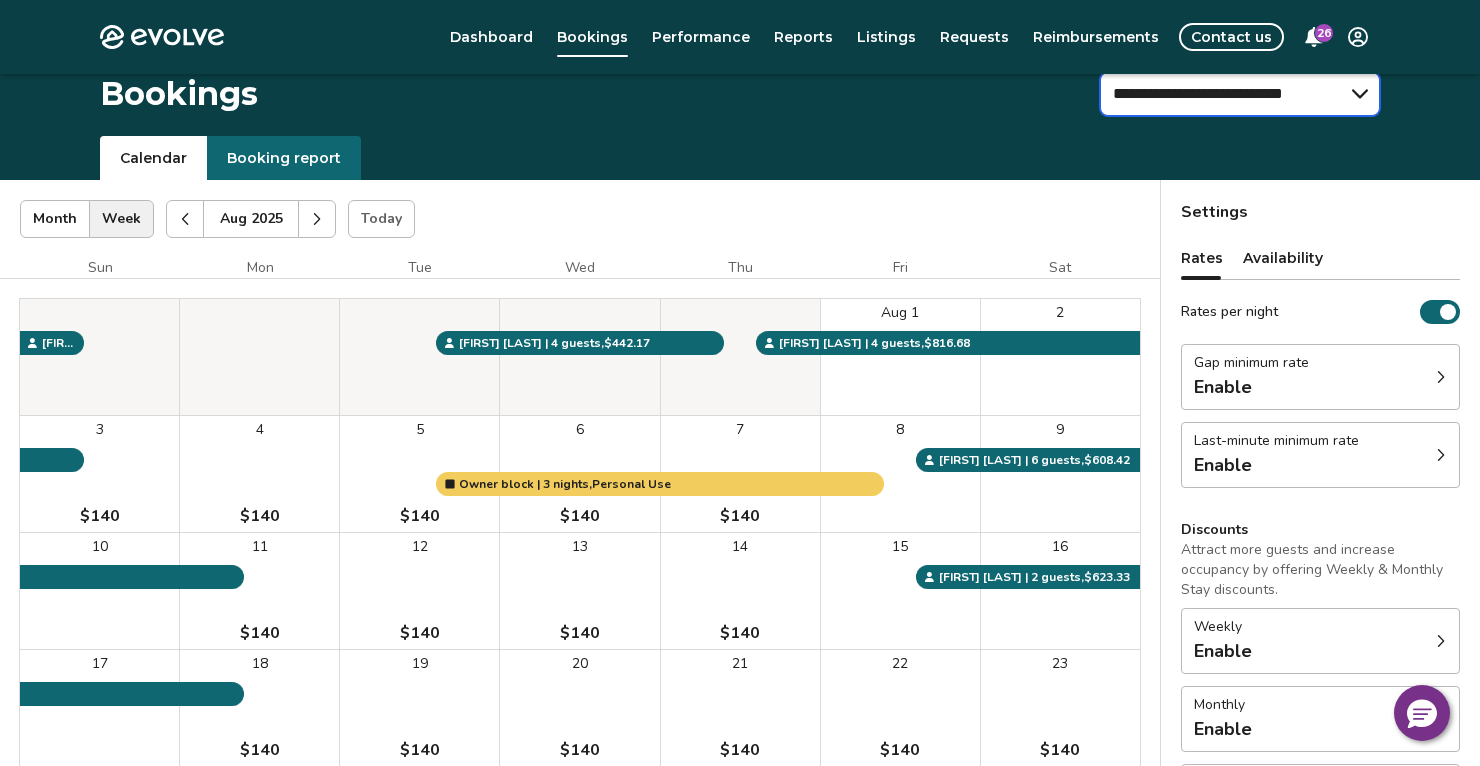 scroll, scrollTop: 0, scrollLeft: 0, axis: both 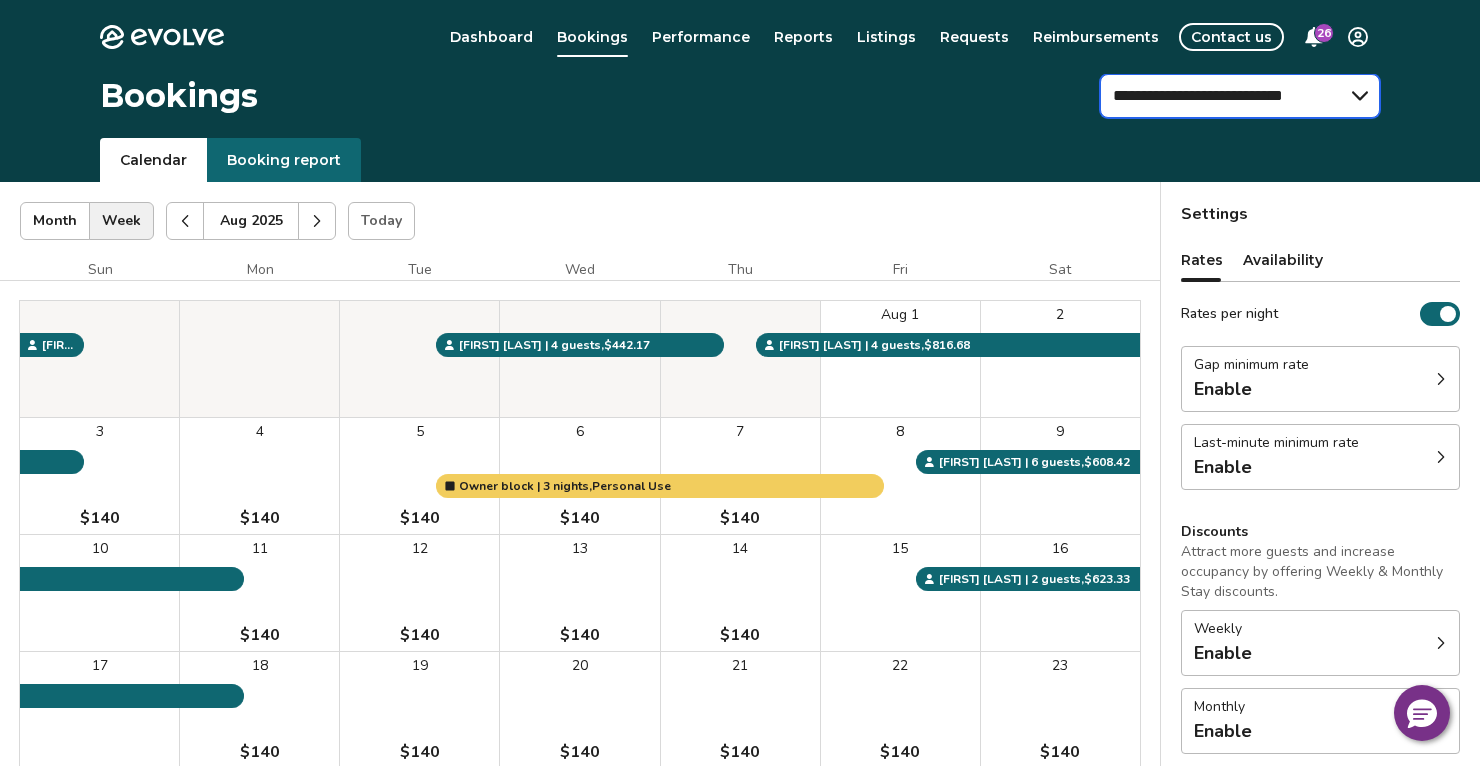 click on "**********" at bounding box center [1240, 96] 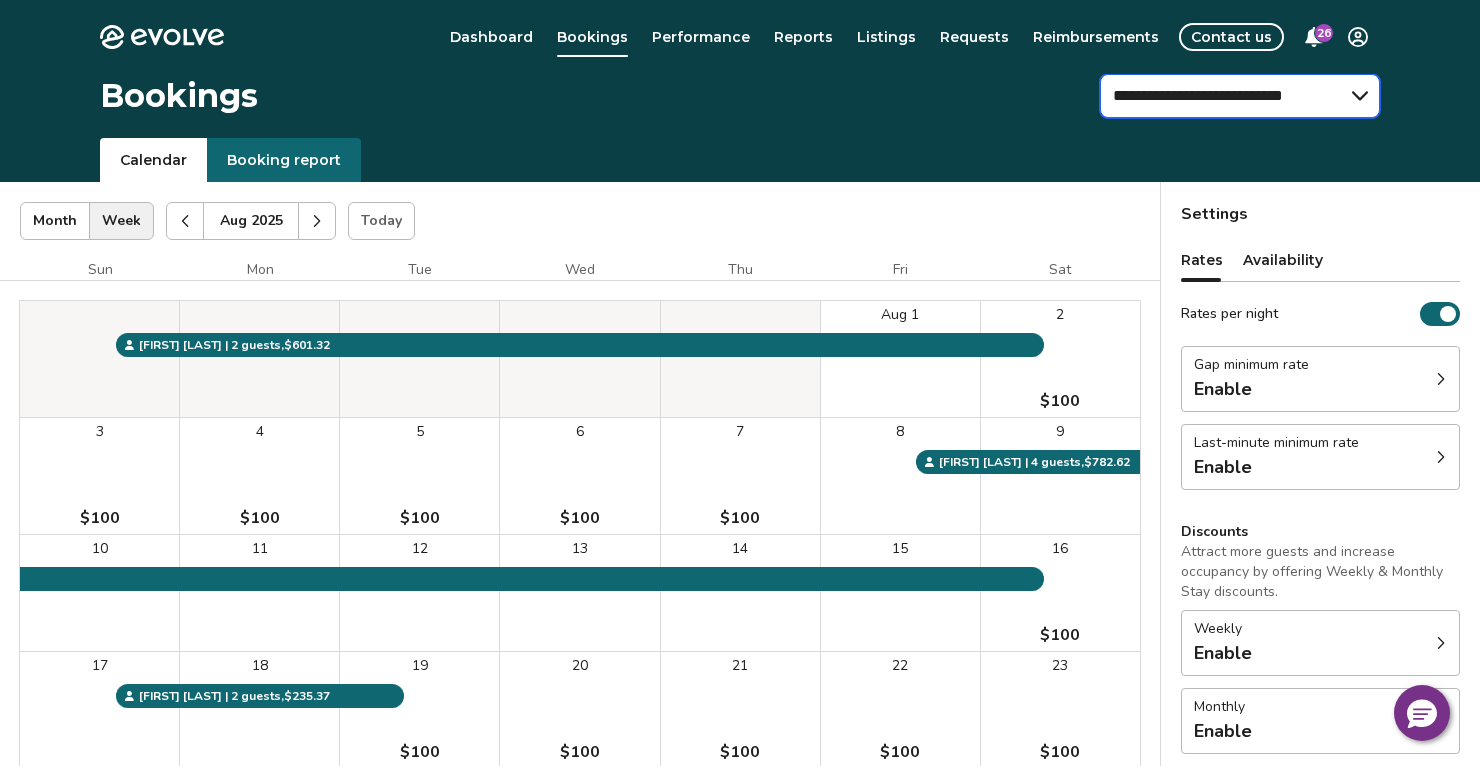 scroll, scrollTop: 0, scrollLeft: 0, axis: both 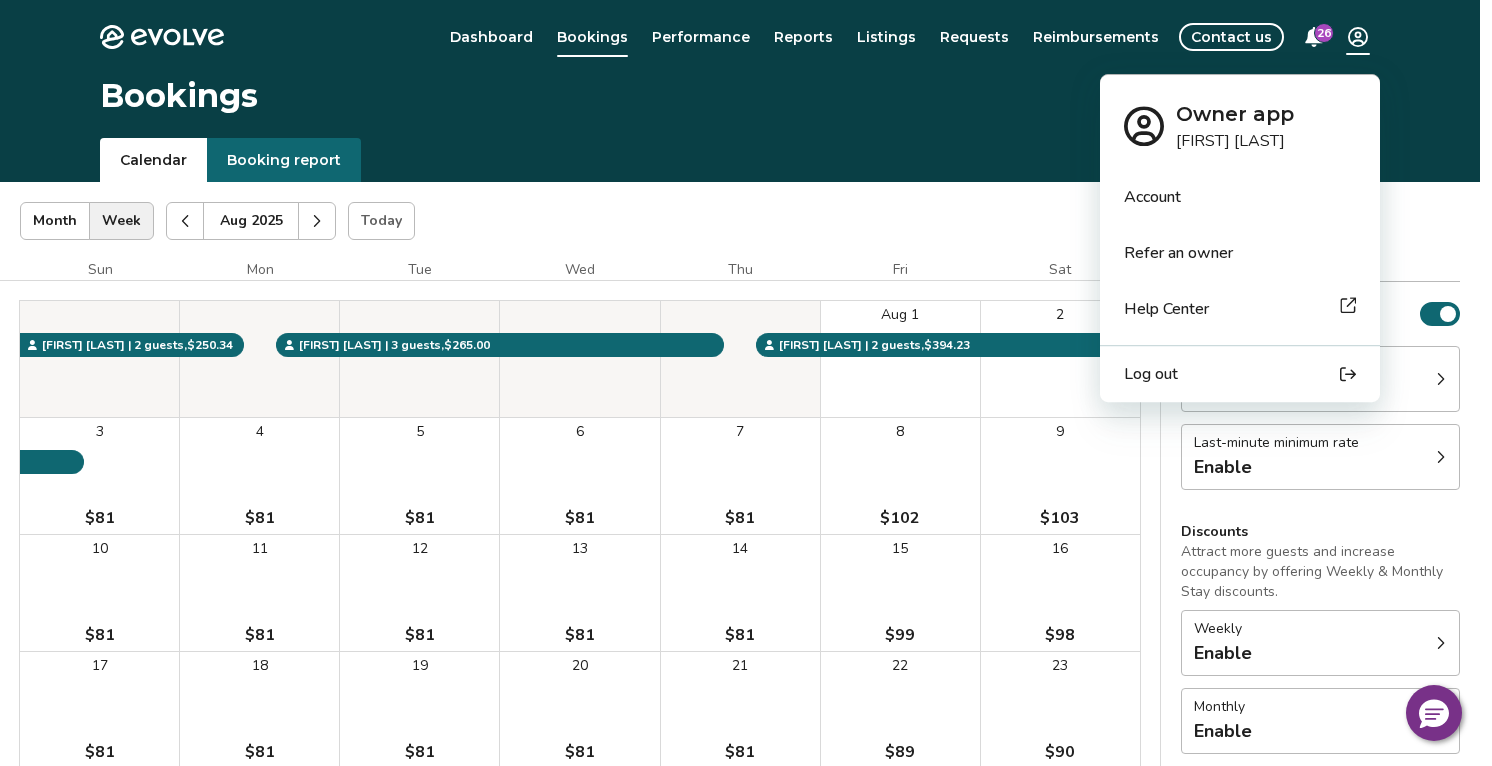 click on "**********" at bounding box center [746, 571] 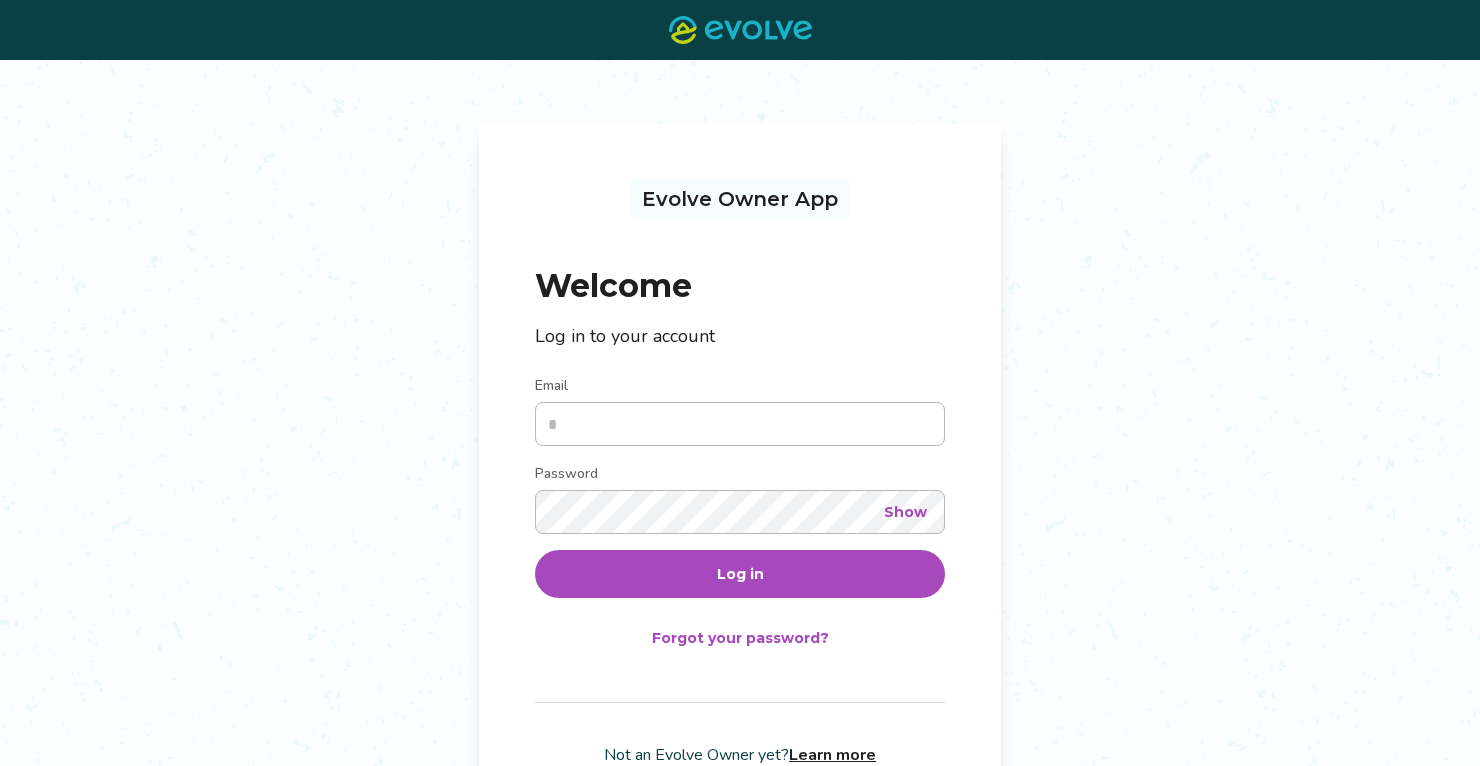 scroll, scrollTop: 0, scrollLeft: 0, axis: both 